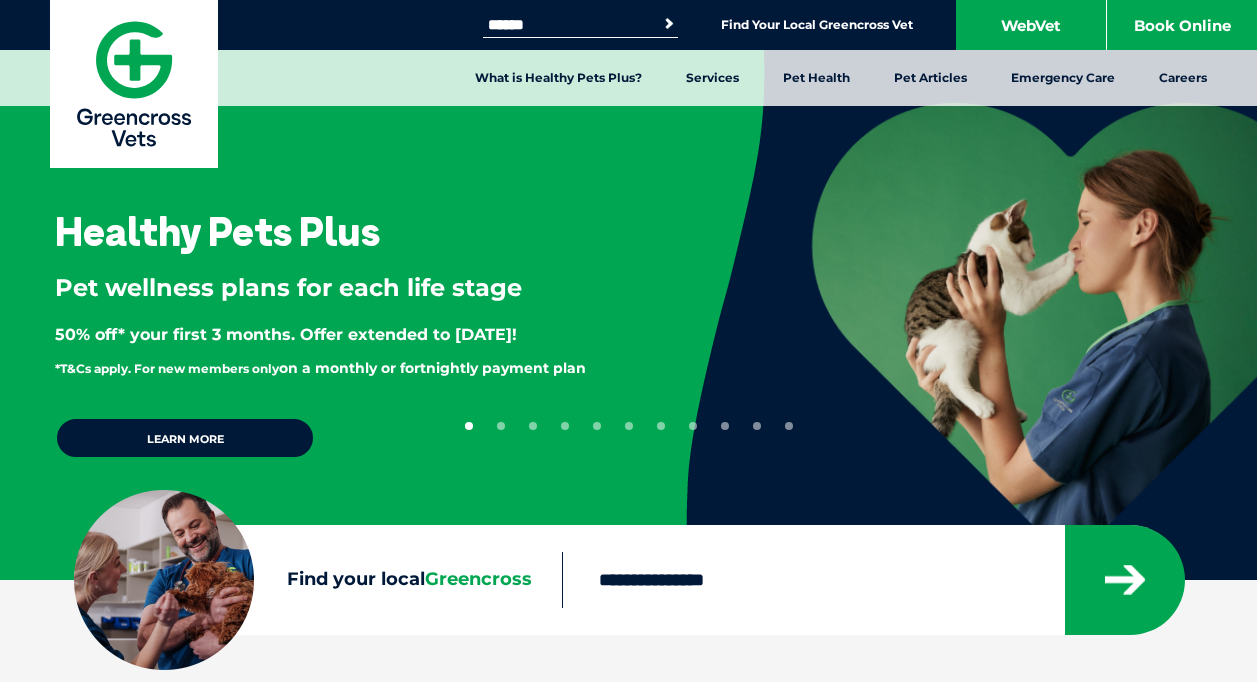 scroll, scrollTop: 0, scrollLeft: 0, axis: both 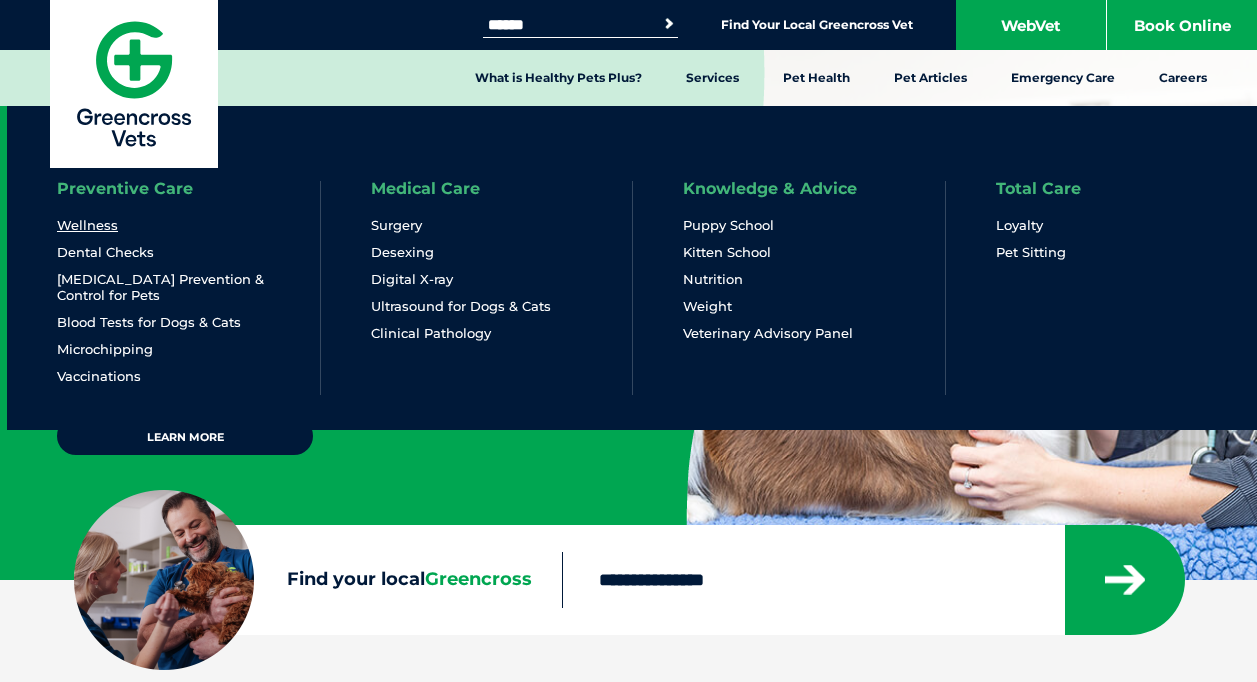 click on "Wellness" at bounding box center (87, 225) 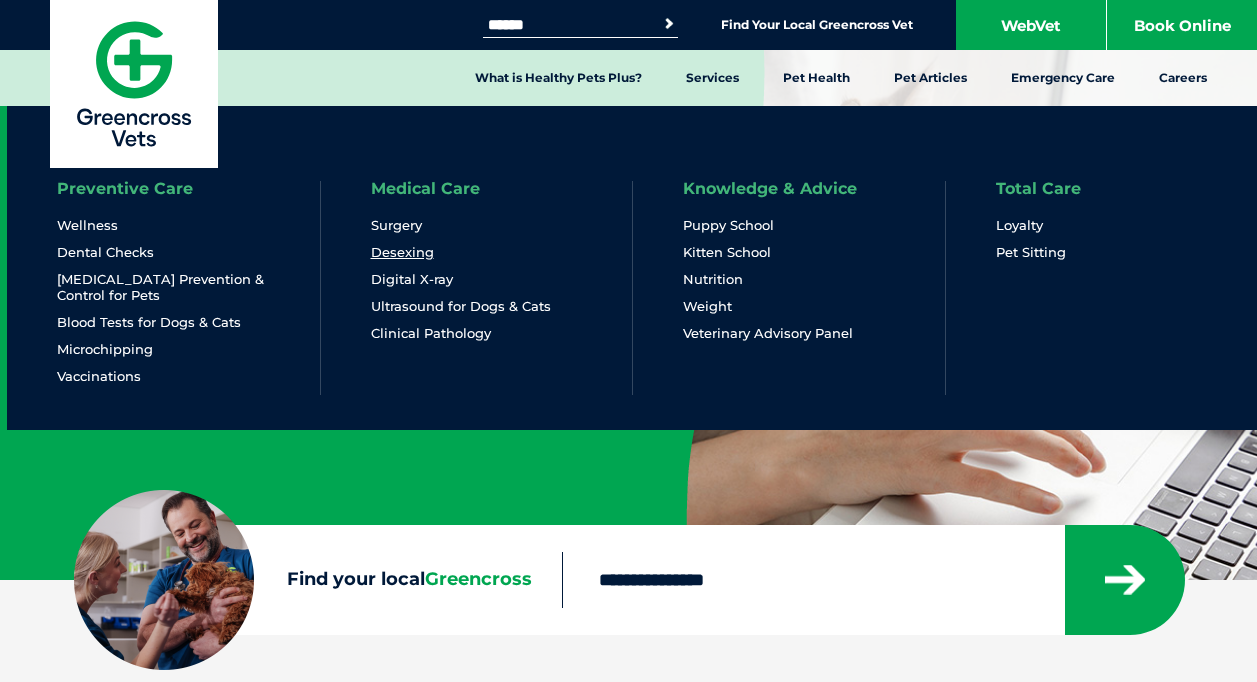 click on "Desexing" at bounding box center (402, 252) 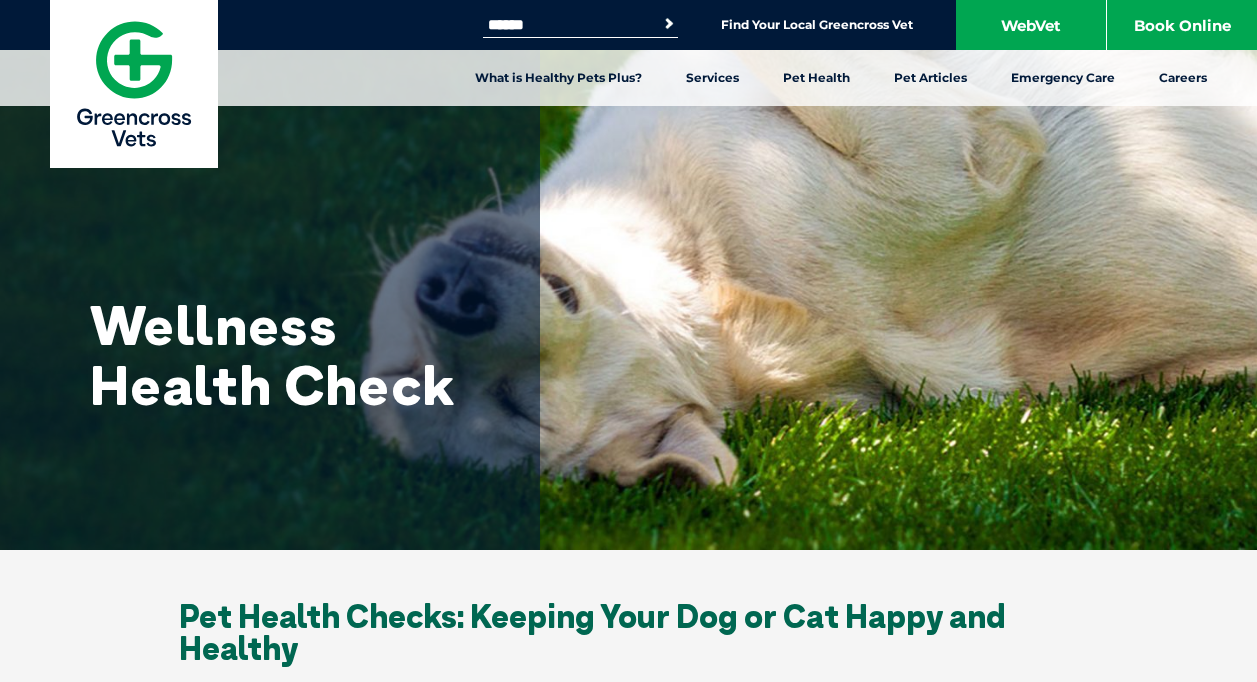 scroll, scrollTop: 0, scrollLeft: 0, axis: both 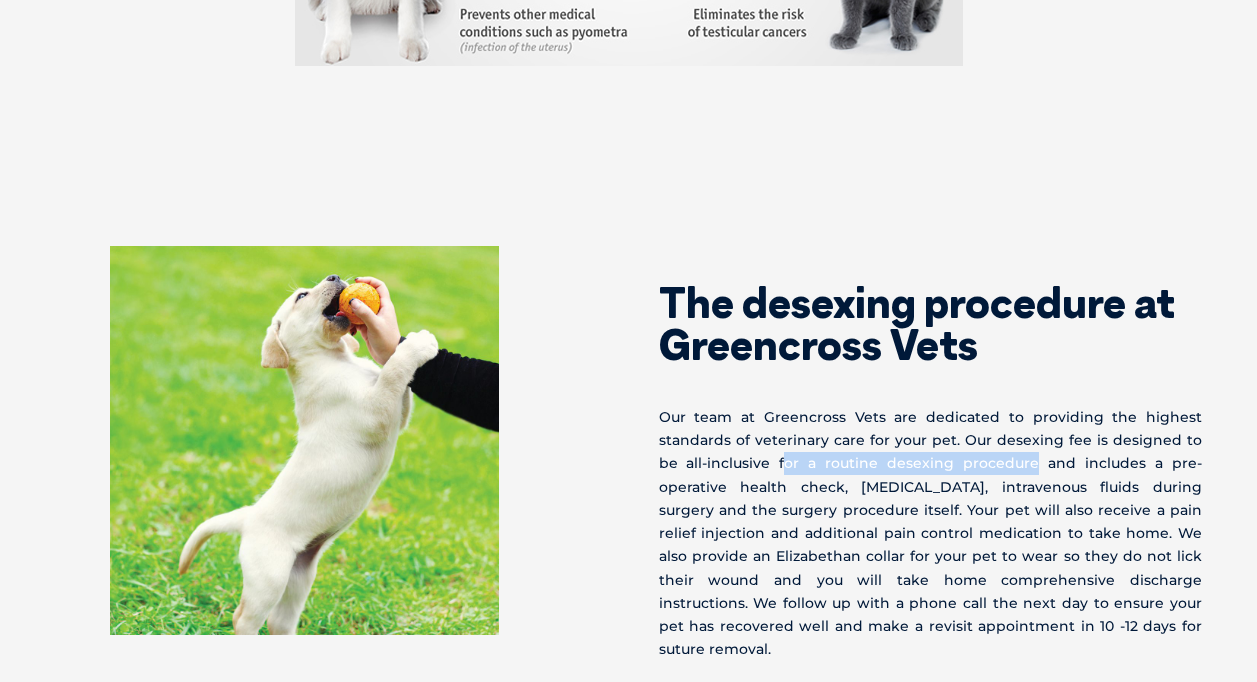drag, startPoint x: 751, startPoint y: 347, endPoint x: 989, endPoint y: 342, distance: 238.05252 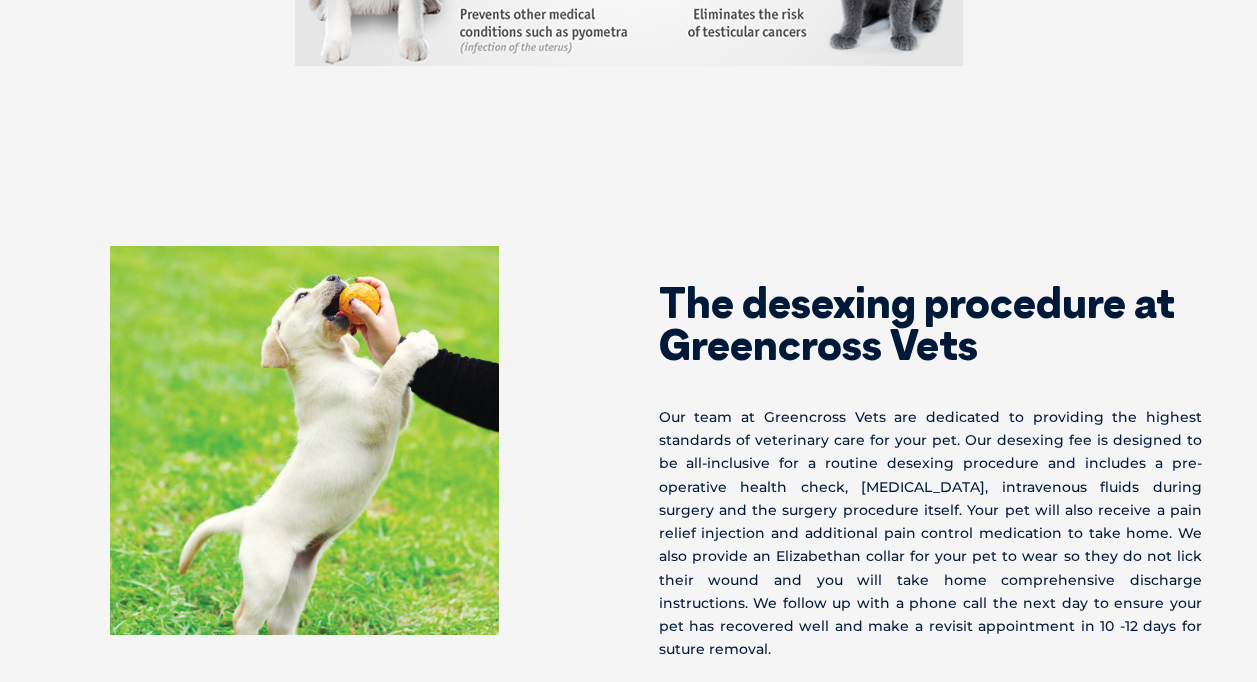 drag, startPoint x: 989, startPoint y: 342, endPoint x: 1111, endPoint y: 342, distance: 122 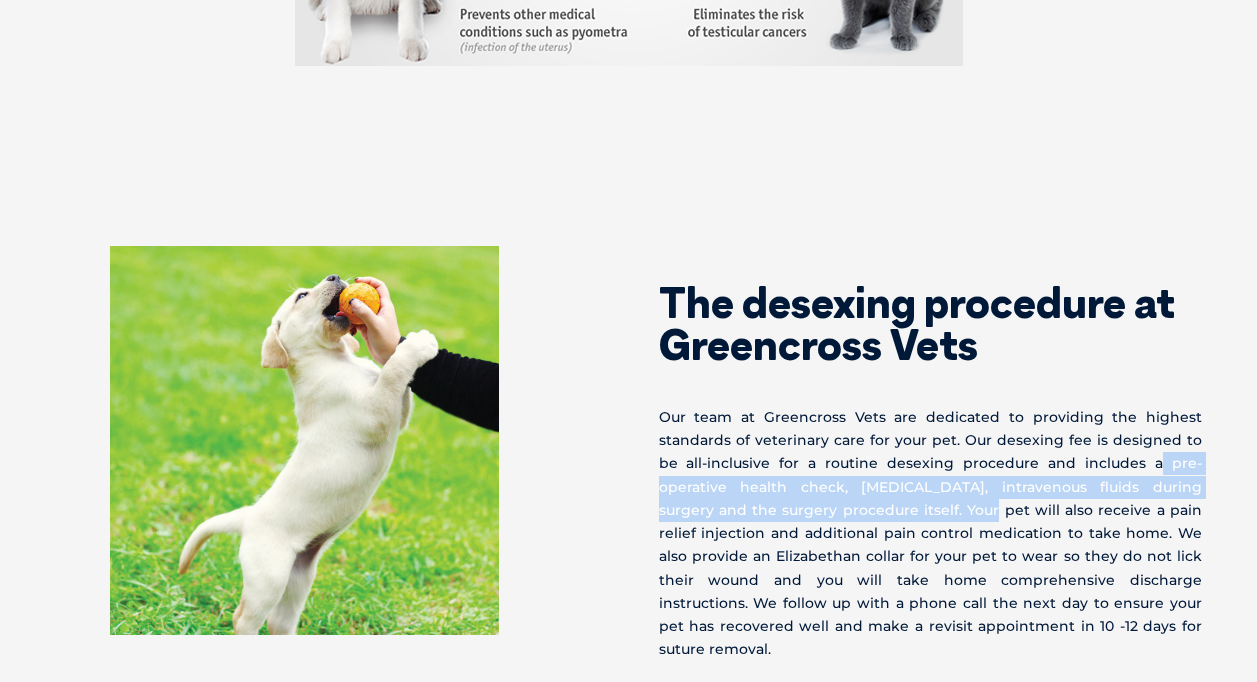 drag, startPoint x: 1102, startPoint y: 348, endPoint x: 833, endPoint y: 398, distance: 273.6074 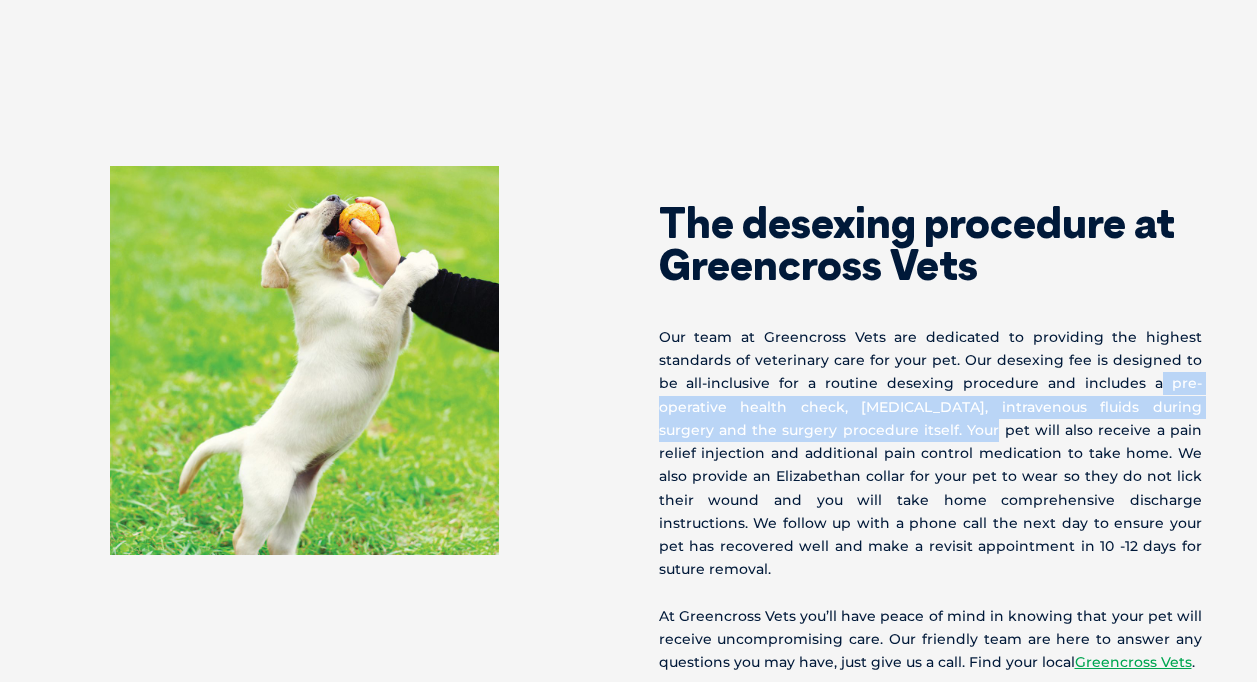 scroll, scrollTop: 4200, scrollLeft: 0, axis: vertical 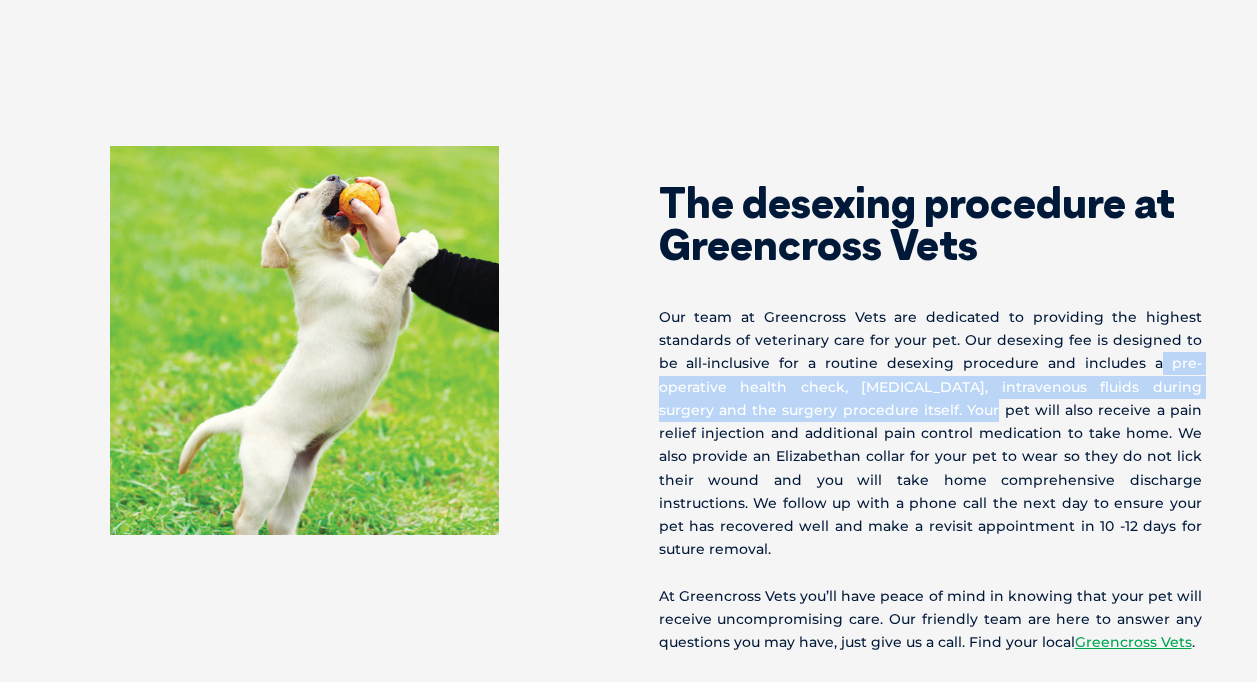 drag, startPoint x: 708, startPoint y: 409, endPoint x: 1220, endPoint y: 403, distance: 512.03516 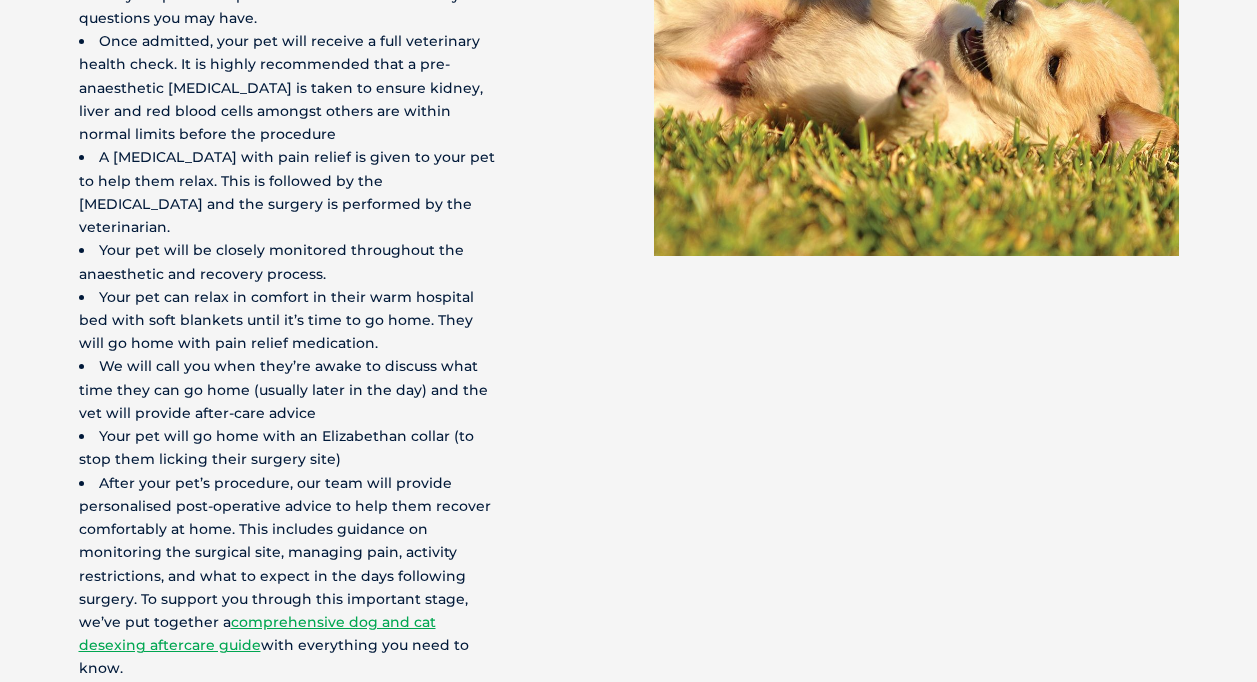 scroll, scrollTop: 5500, scrollLeft: 0, axis: vertical 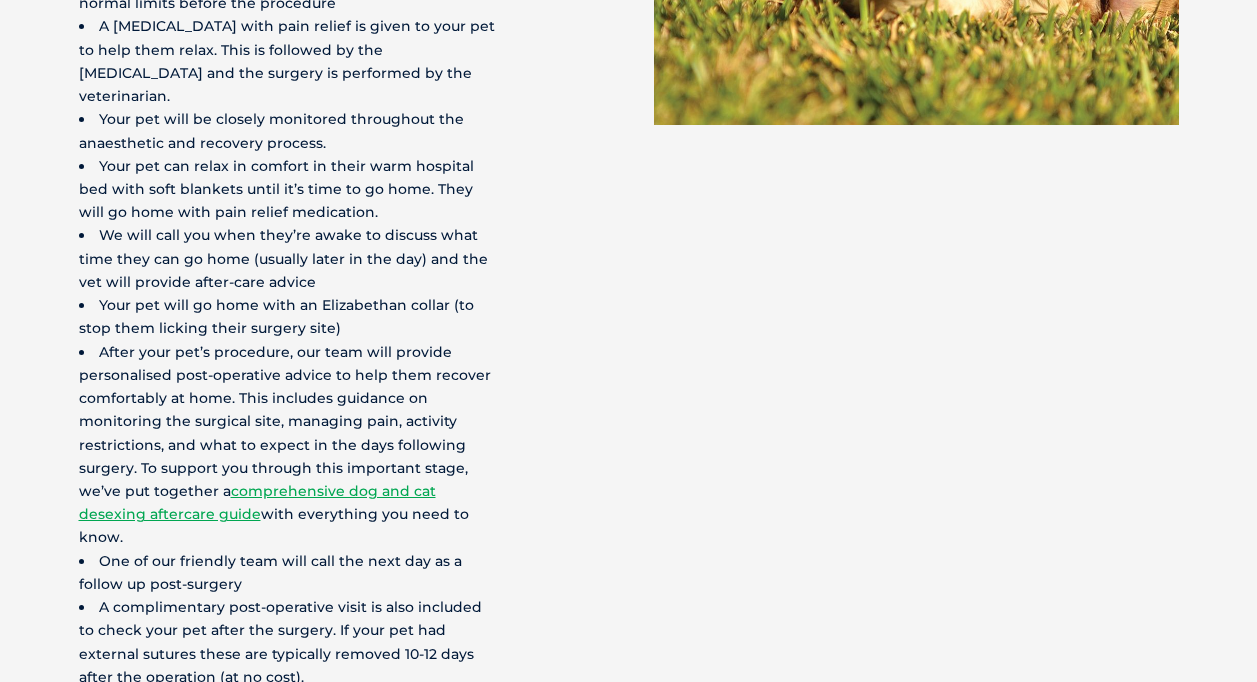 click on "Find a Vet" at bounding box center (209, 800) 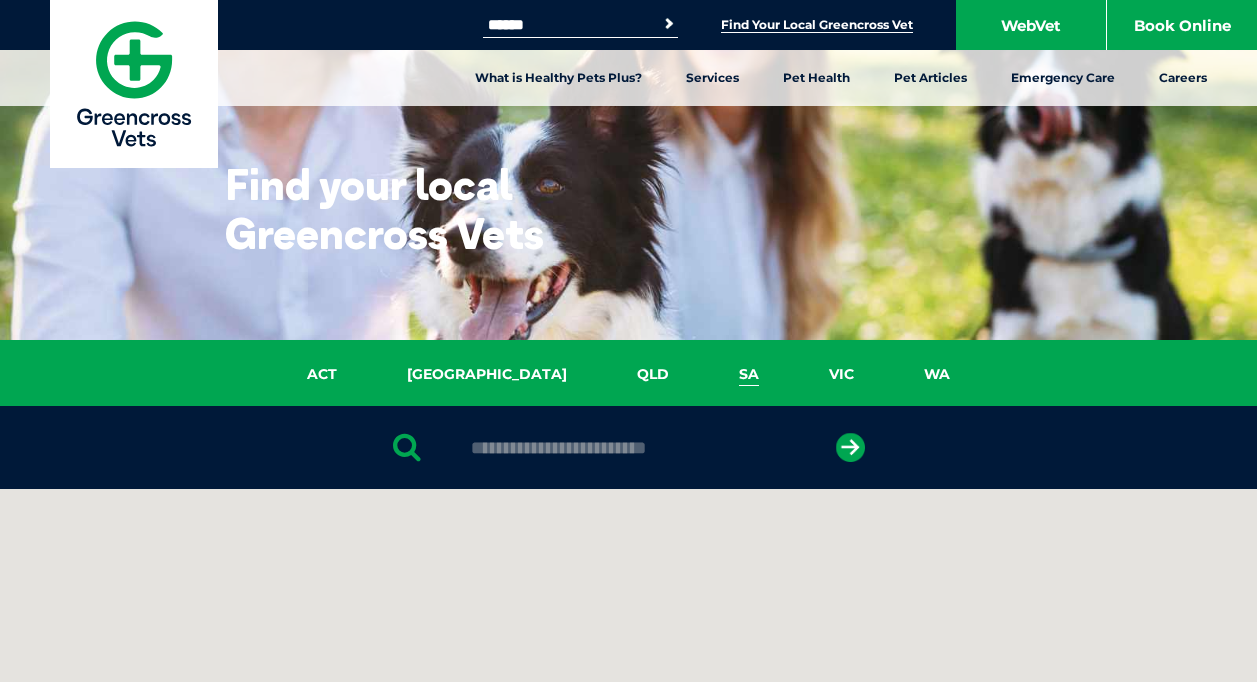 scroll, scrollTop: 0, scrollLeft: 0, axis: both 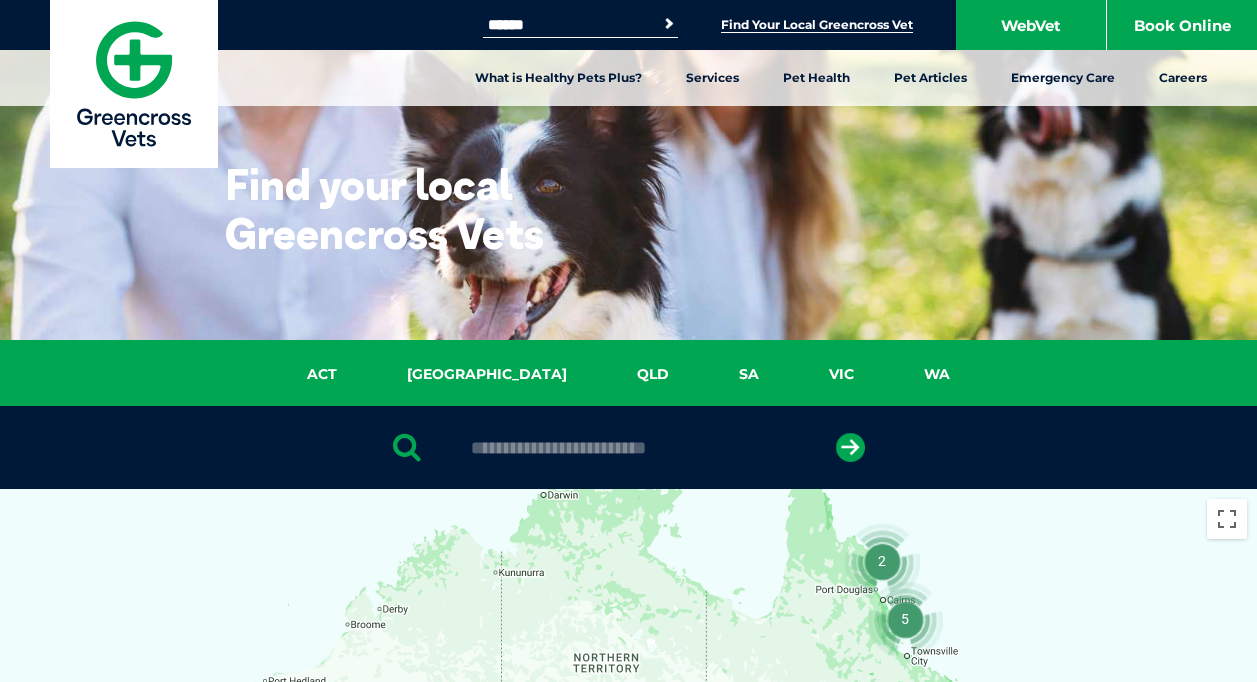 click at bounding box center [628, 448] 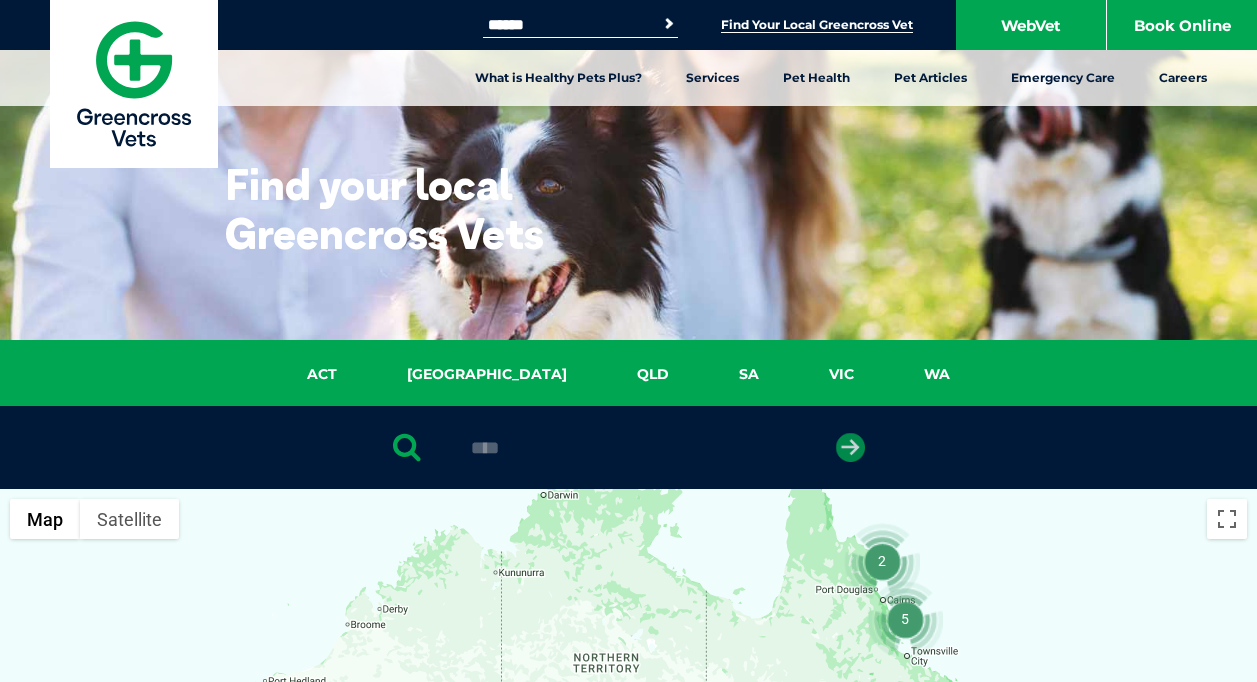type on "****" 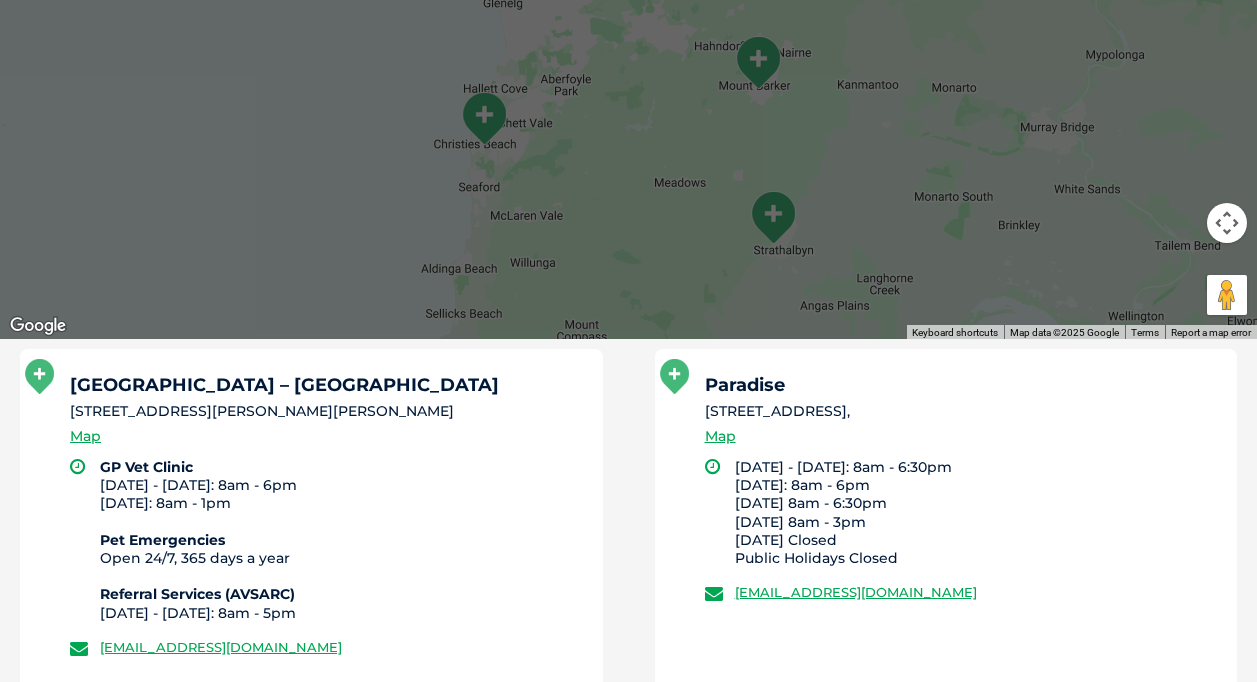 scroll, scrollTop: 988, scrollLeft: 0, axis: vertical 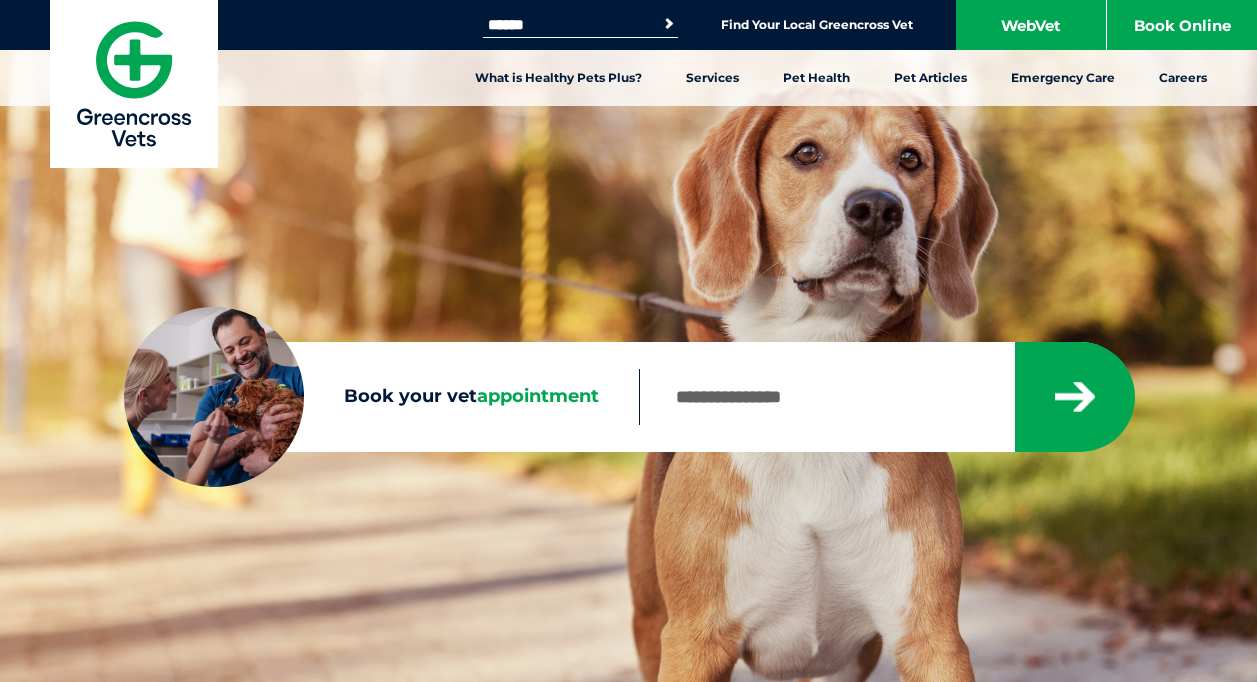click on "Book your vet  appointment" at bounding box center (826, 397) 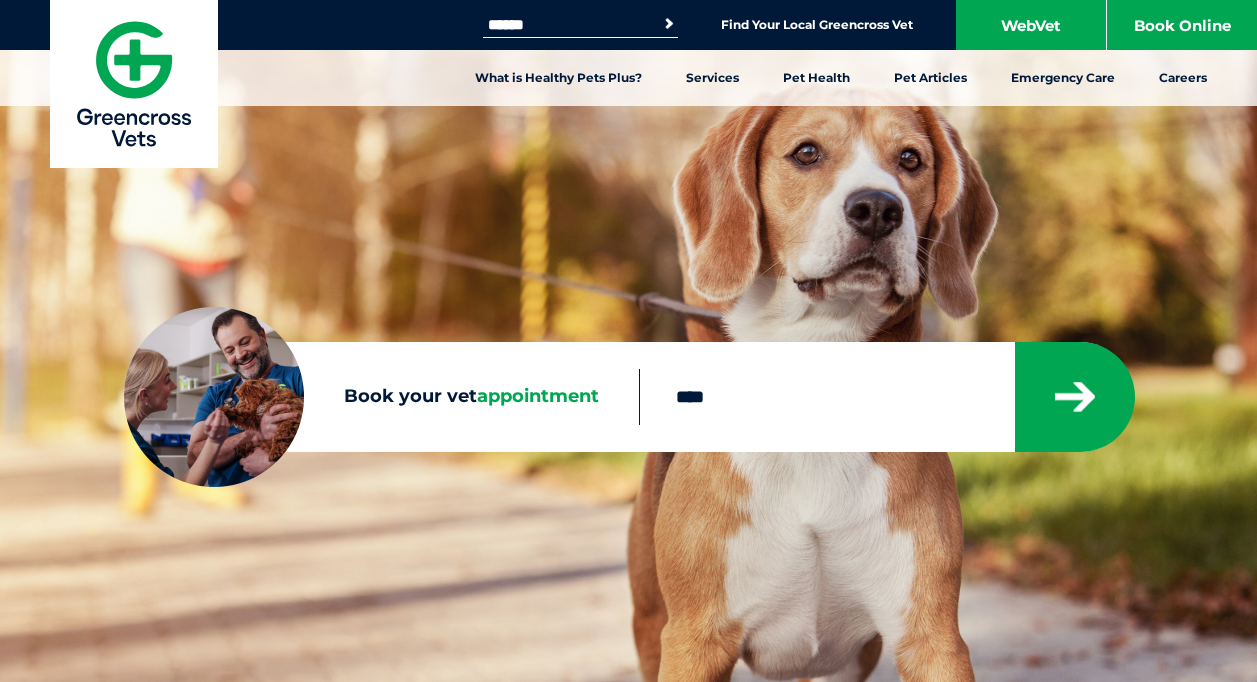 type on "****" 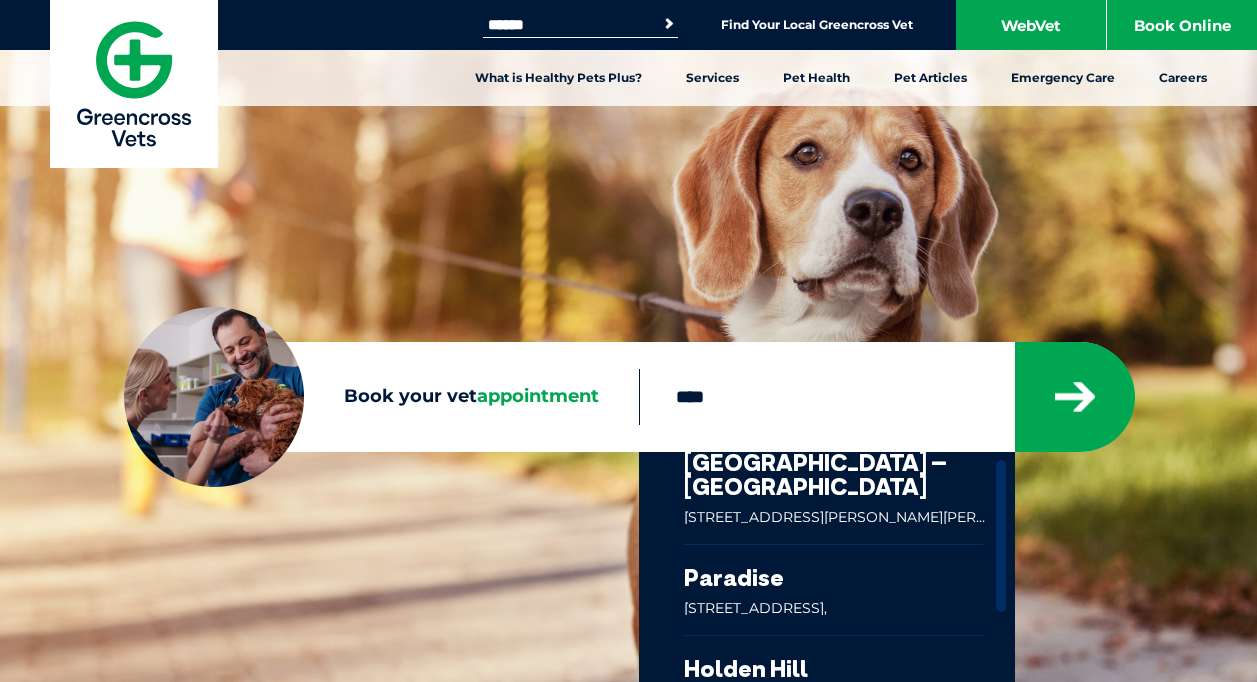 click at bounding box center (835, 590) 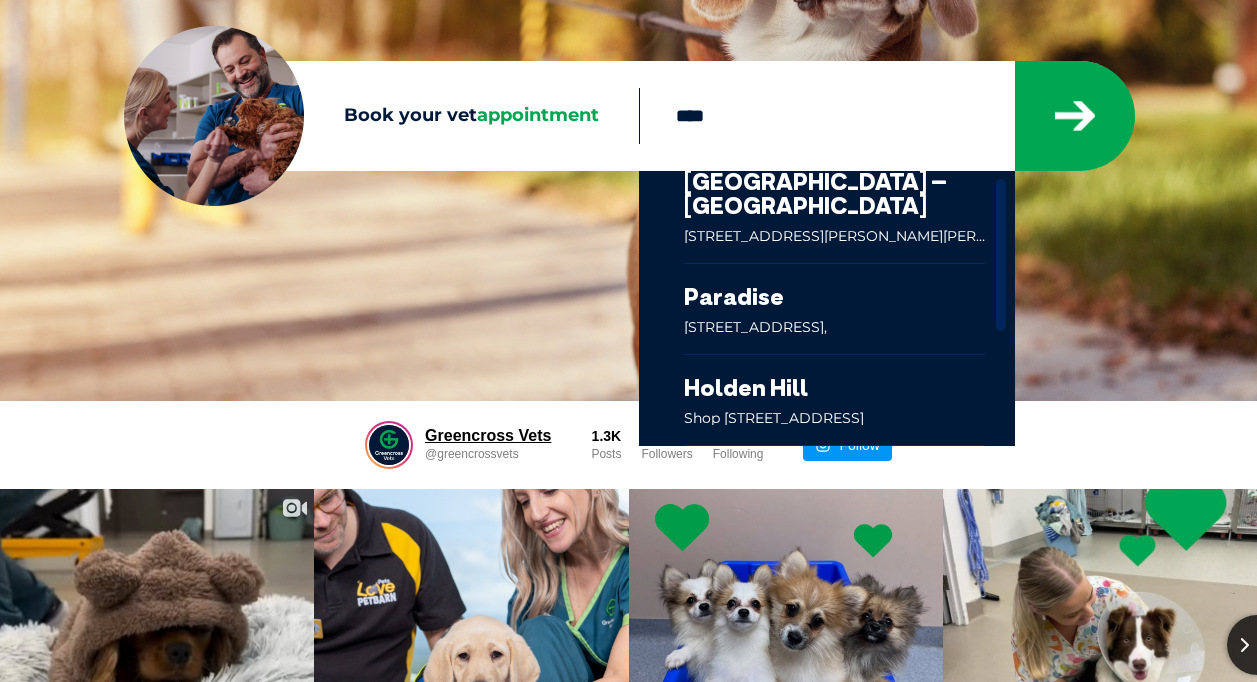 scroll, scrollTop: 300, scrollLeft: 0, axis: vertical 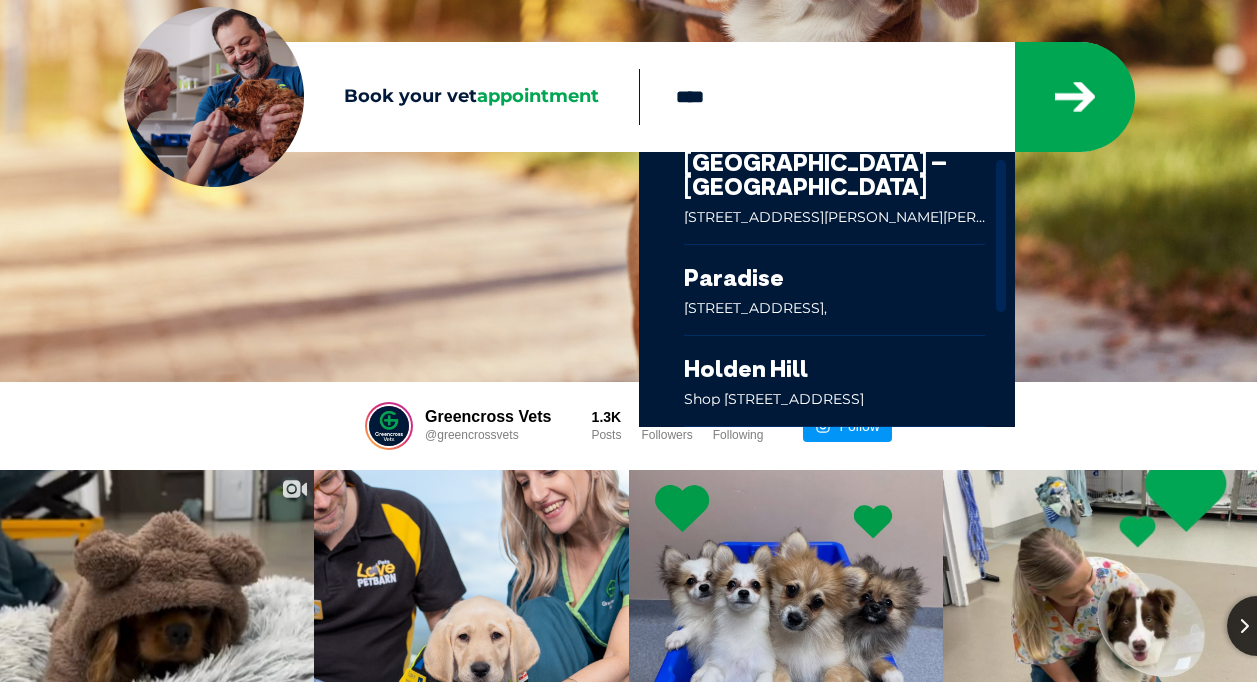 click on "Book your vet  appointment
****
Greencross Vet Centre – Norwood
102 Magill Rd, Norwood SA 5067
Paradise
655 Lower North East Road, Paradise, SA 5075,
Holden Hill
Shop 1, 578 North East Road, Holden Hill 5088
Para Vista
2/400 Montague Road, Para Vista 5093
Findon Vet Surgery" at bounding box center (628, 41) 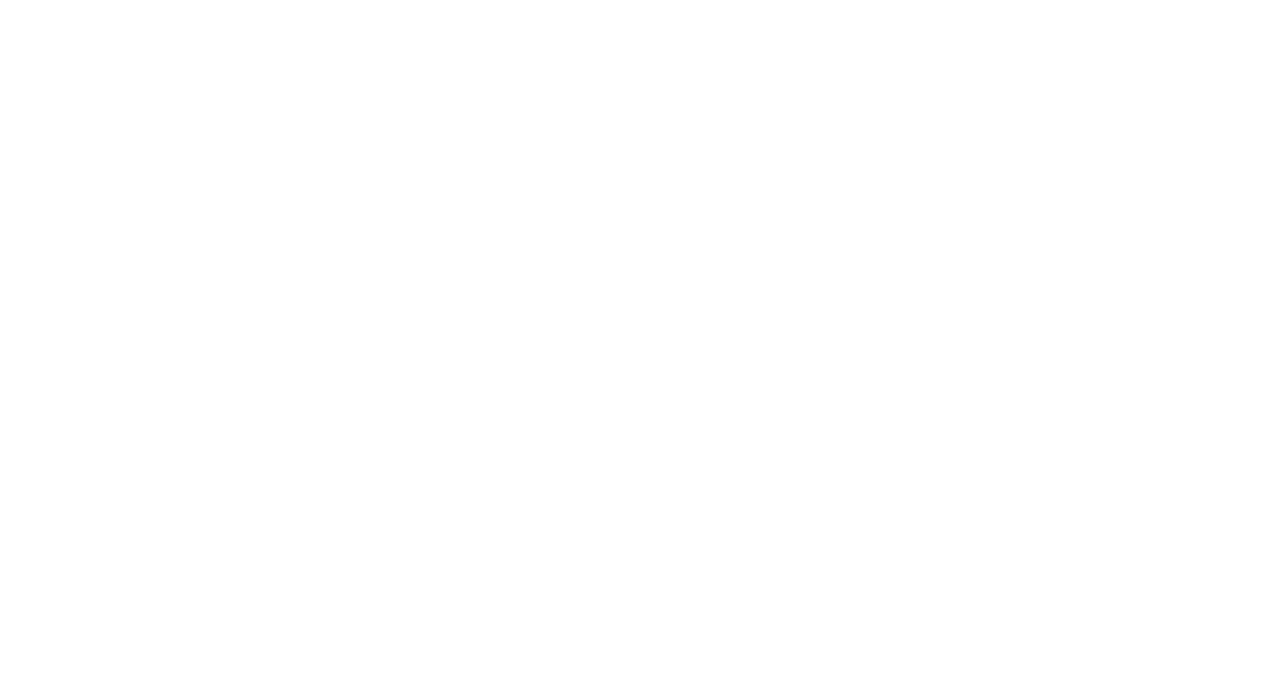 scroll, scrollTop: 0, scrollLeft: 0, axis: both 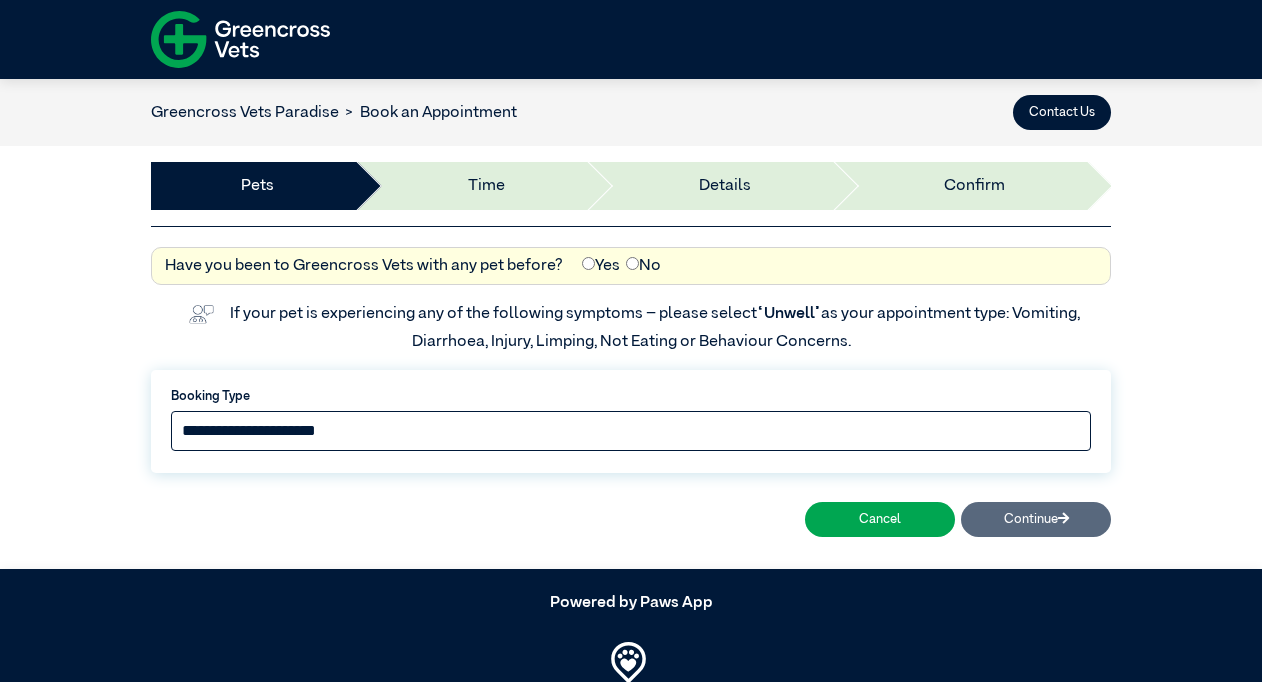 click on "**********" at bounding box center (631, 431) 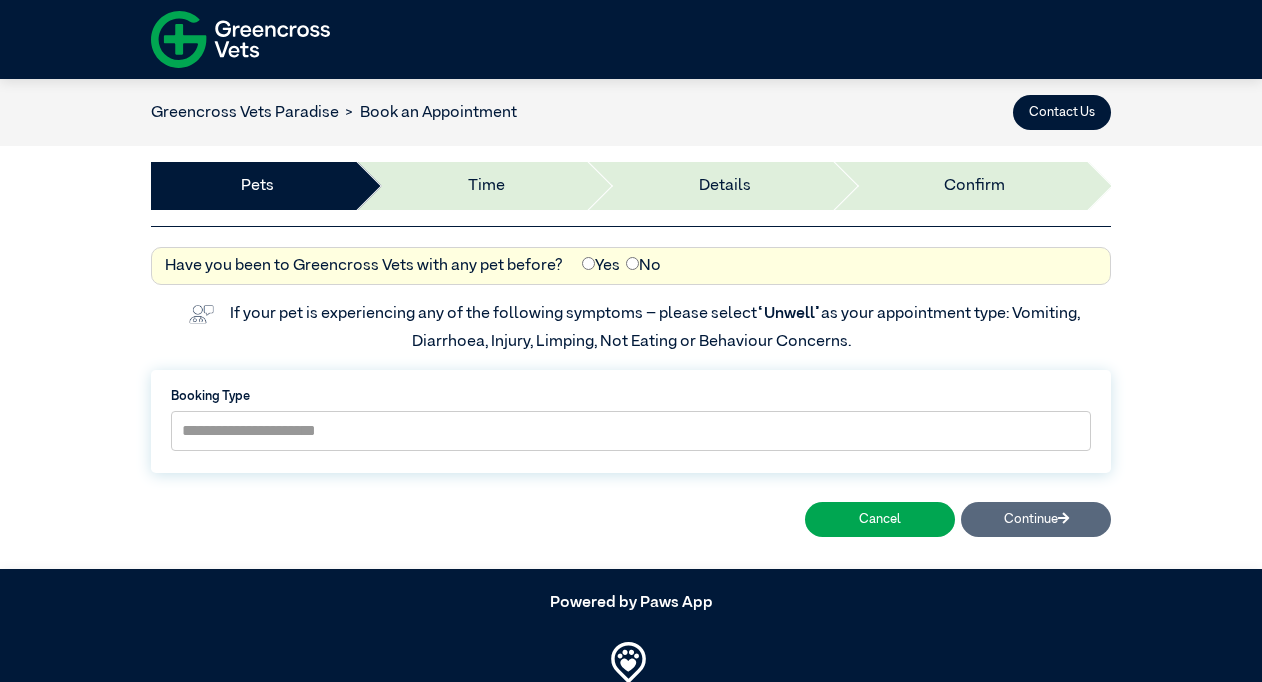 click on "**********" at bounding box center [631, 397] 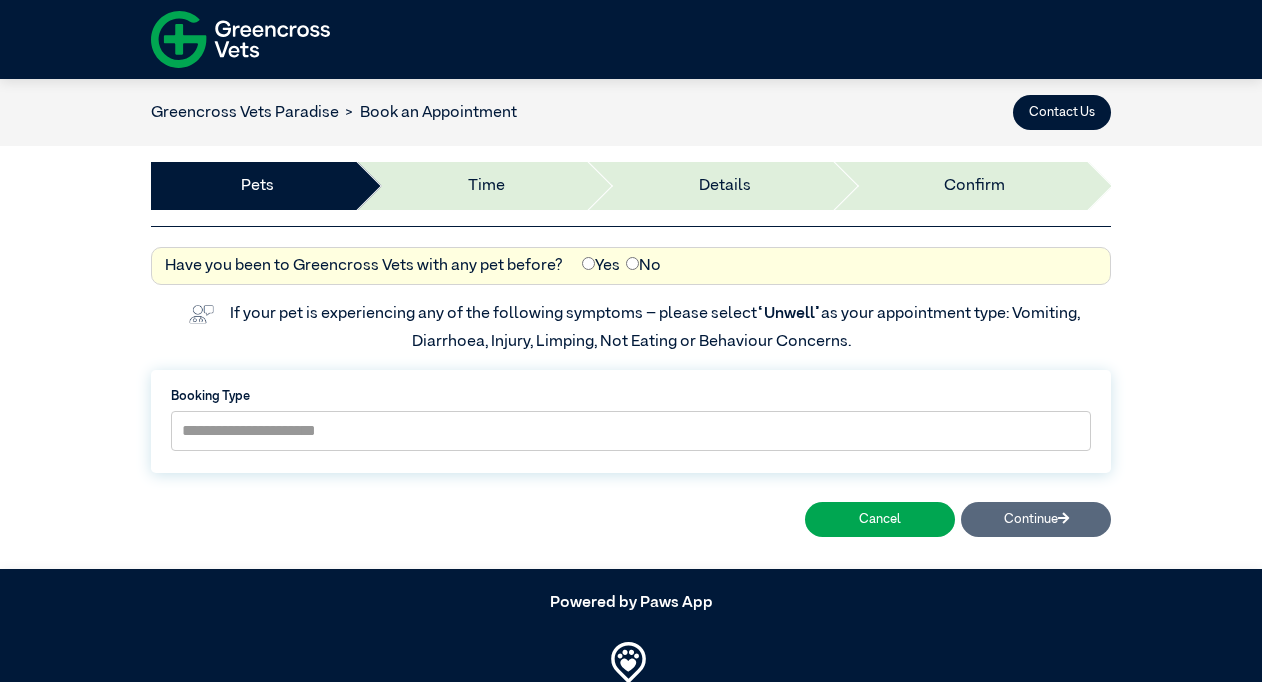 click at bounding box center (240, 39) 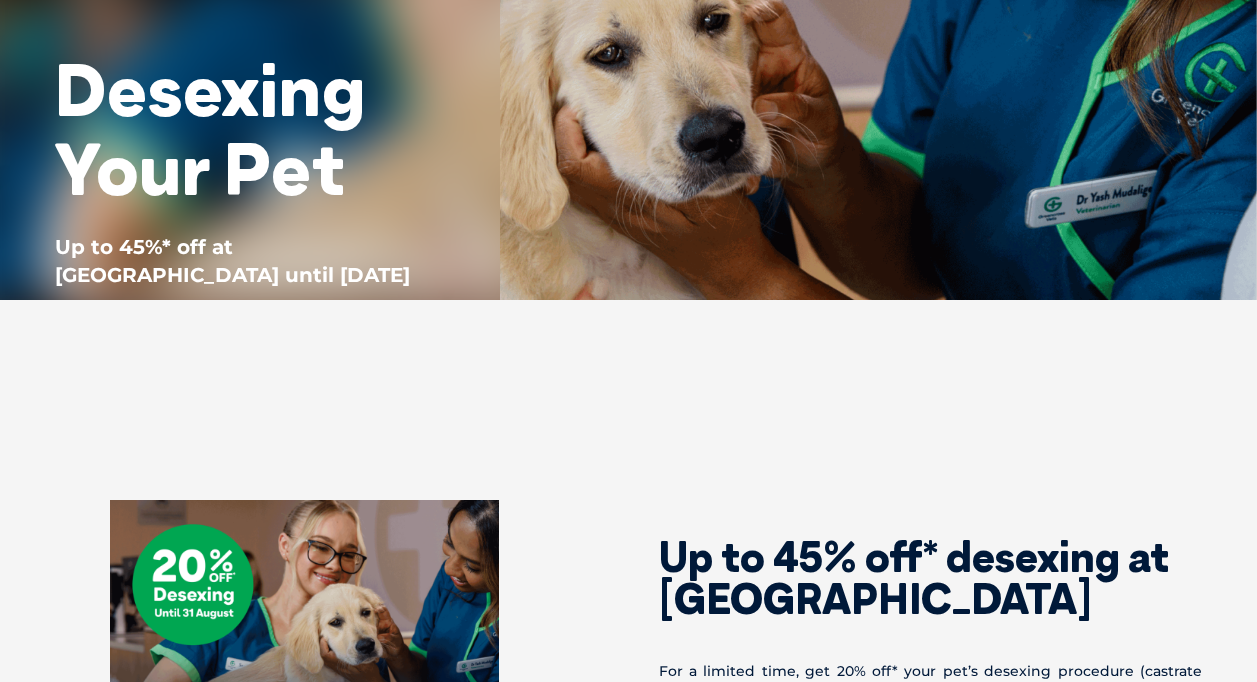 scroll, scrollTop: 600, scrollLeft: 0, axis: vertical 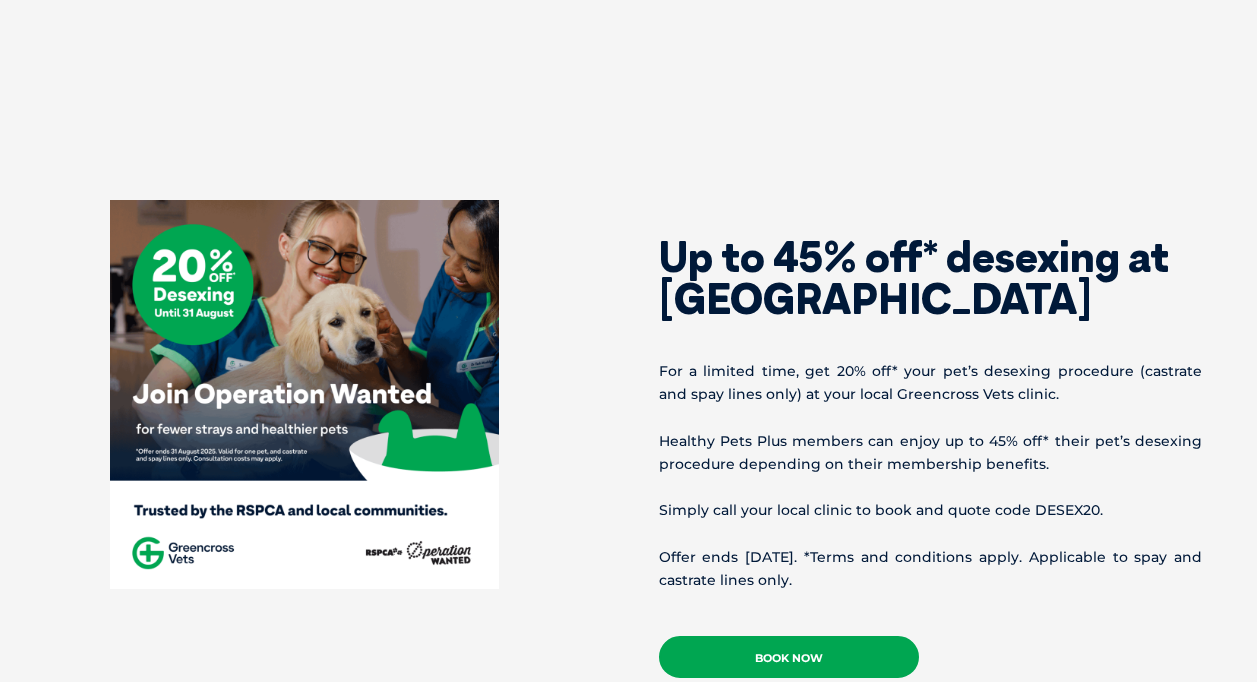 click on "Book Now" at bounding box center [789, 657] 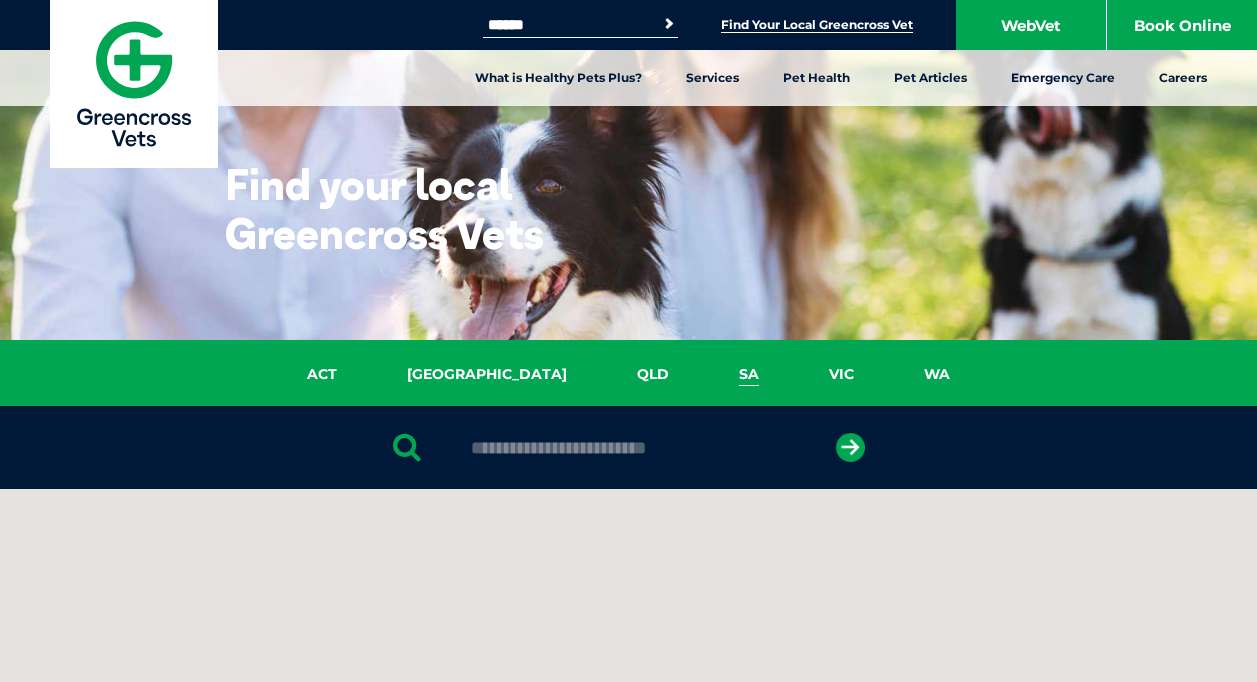 scroll, scrollTop: 458, scrollLeft: 0, axis: vertical 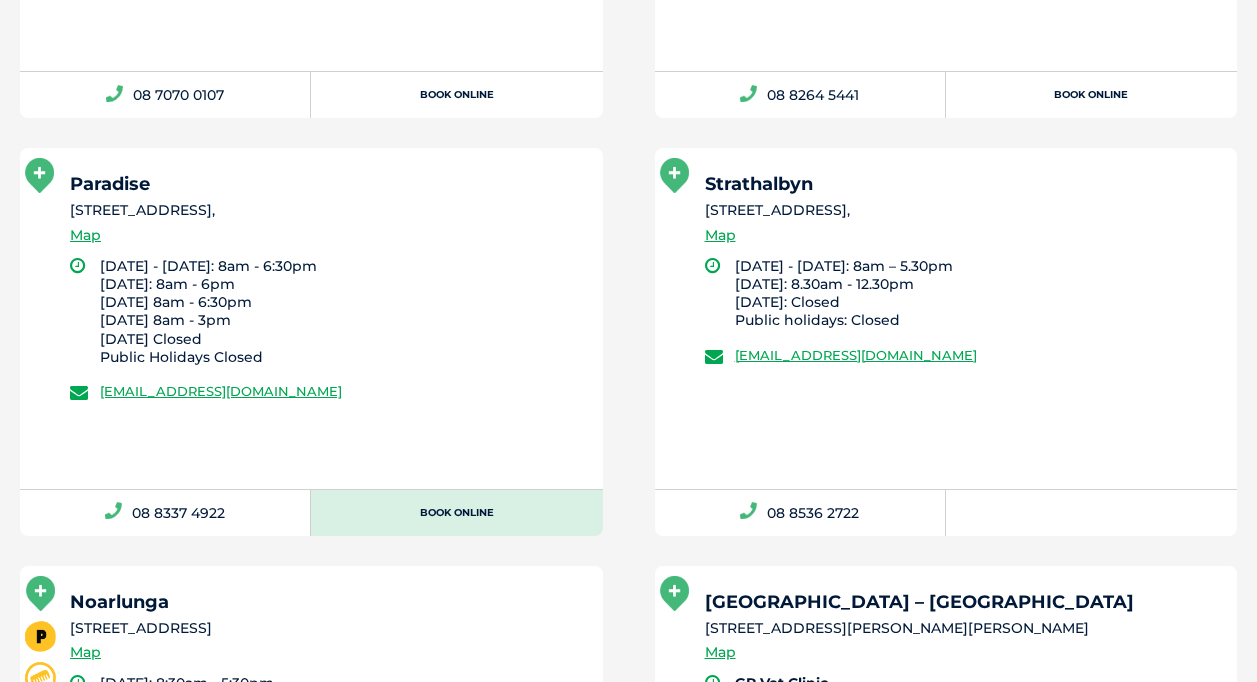 click on "Book Online" at bounding box center (456, 513) 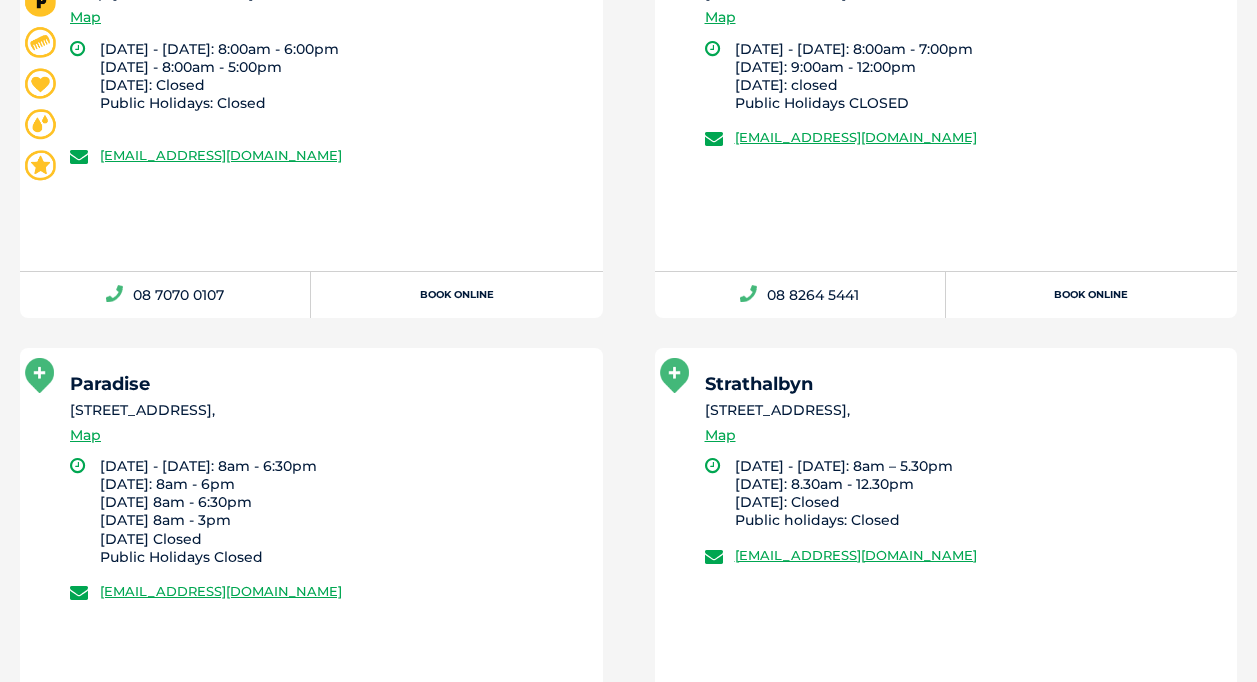 scroll, scrollTop: 1958, scrollLeft: 0, axis: vertical 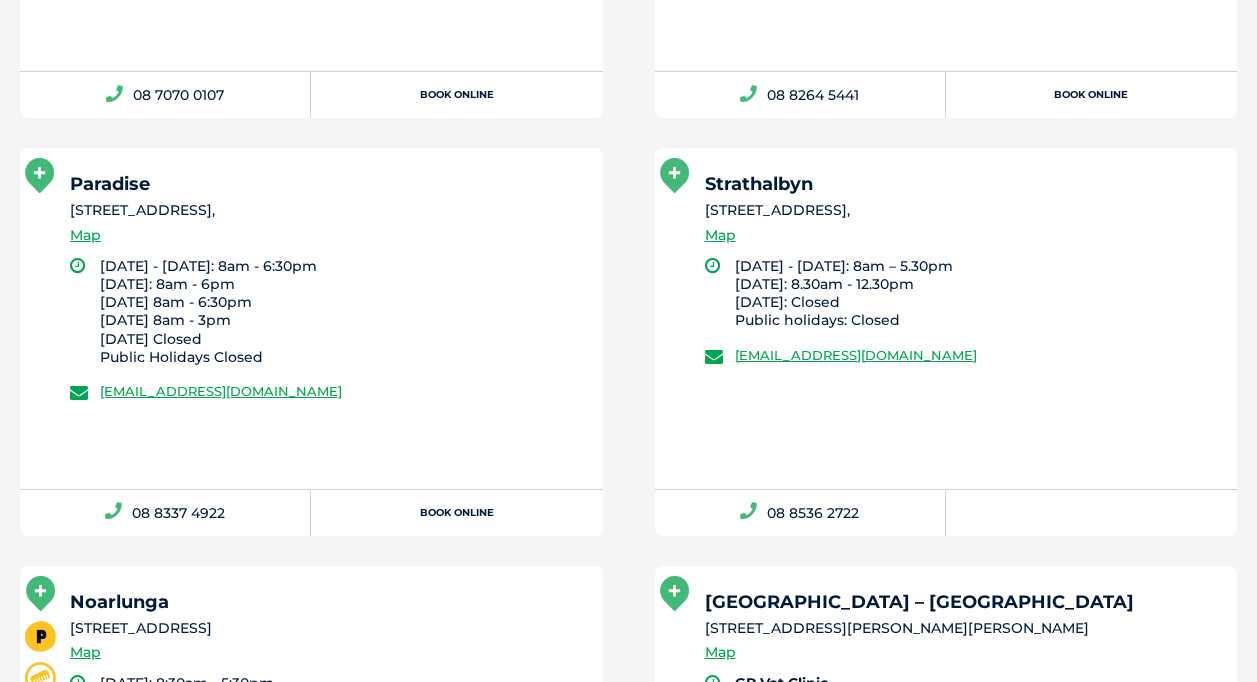 click on "[GEOGRAPHIC_DATA] – [GEOGRAPHIC_DATA]
[STREET_ADDRESS][PERSON_NAME][PERSON_NAME]
Map
GP Vet Clinic
[DATE] - [DATE]: 8am - 6pm
[DATE]: 8am - 1pm
Pet Emergencies
Open 24/7, 365 days a year
Referral Services (AVSARC)
[DATE] - [DATE]: 8am - 5pm
[EMAIL_ADDRESS][DOMAIN_NAME]" at bounding box center [946, 759] 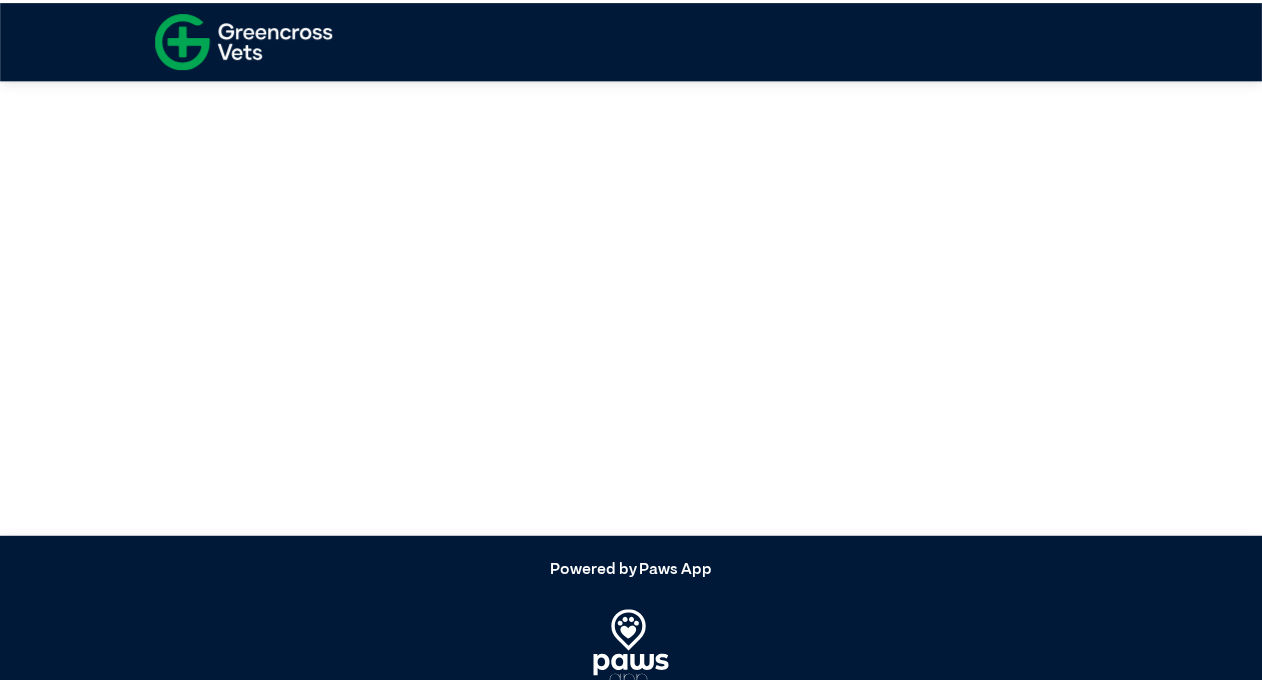 scroll, scrollTop: 0, scrollLeft: 0, axis: both 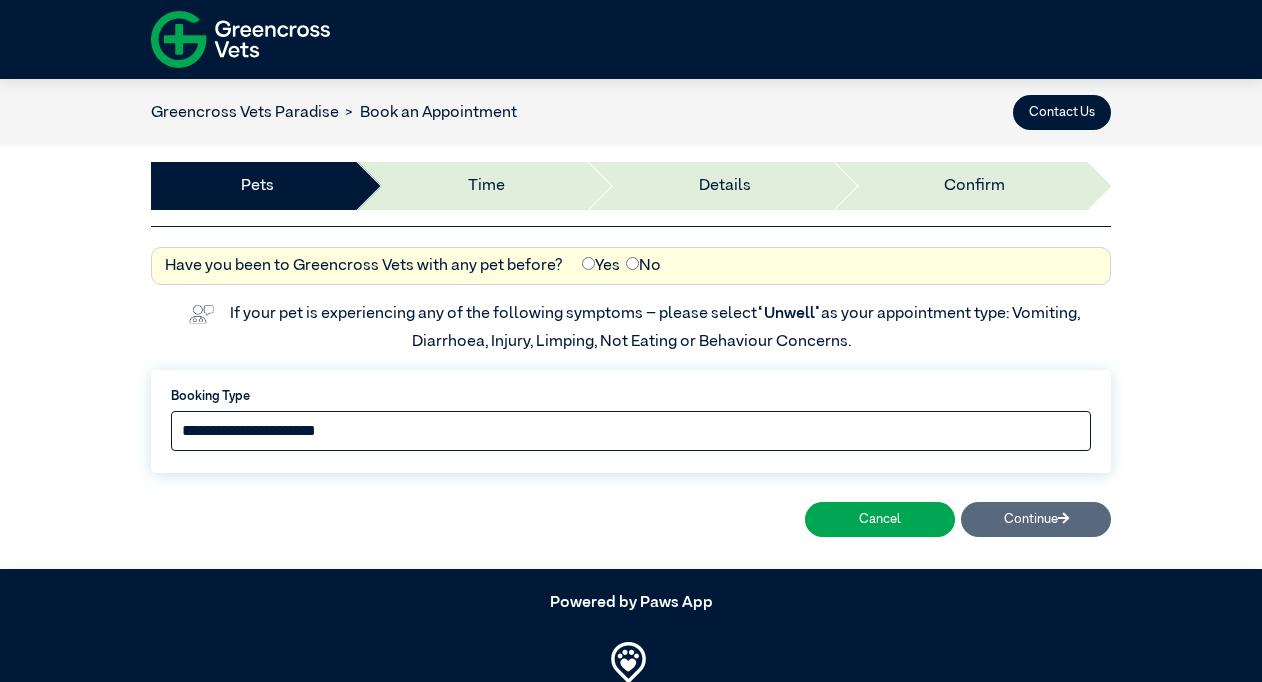 click on "**********" at bounding box center (631, 431) 